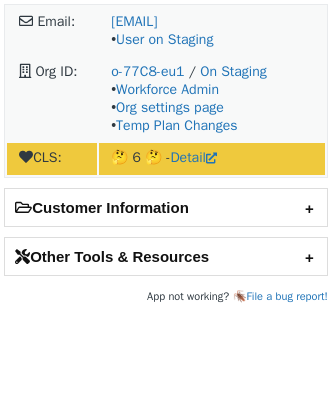 scroll, scrollTop: 0, scrollLeft: 0, axis: both 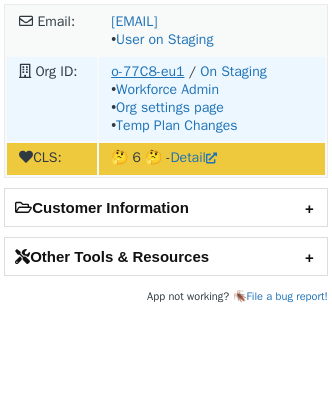 click on "o-77C8-eu1" at bounding box center [147, 71] 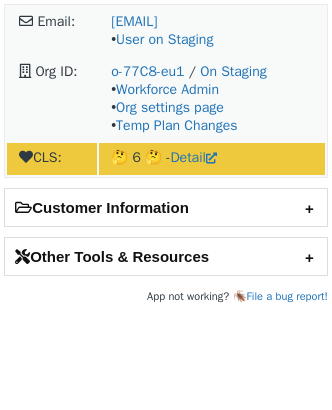 scroll, scrollTop: 0, scrollLeft: 0, axis: both 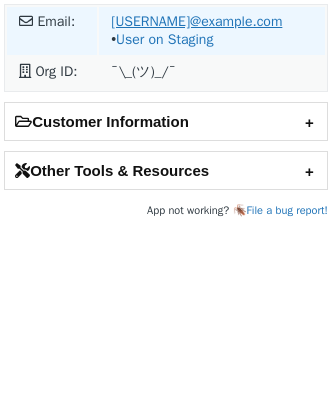 click on "[USERNAME]@example.com" at bounding box center [196, 21] 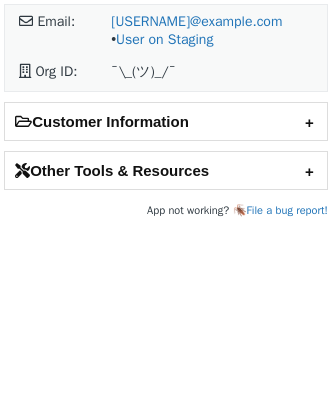 scroll, scrollTop: 0, scrollLeft: 0, axis: both 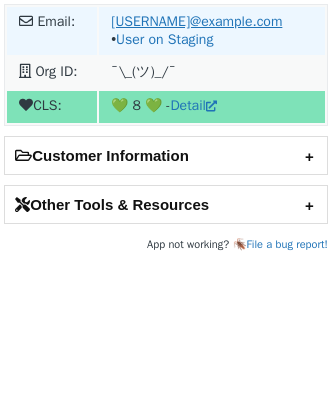 click on "[USERNAME]@example.com" at bounding box center (196, 21) 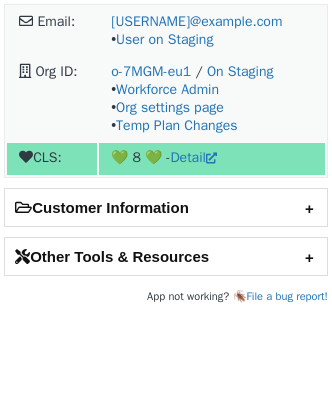 scroll, scrollTop: 0, scrollLeft: 0, axis: both 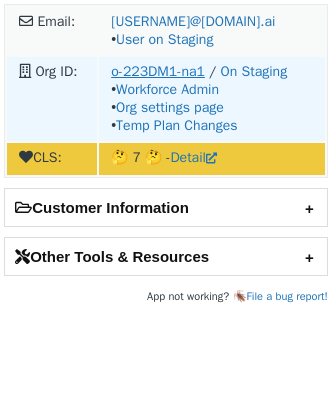 click on "o-223DM1-na1" at bounding box center (158, 71) 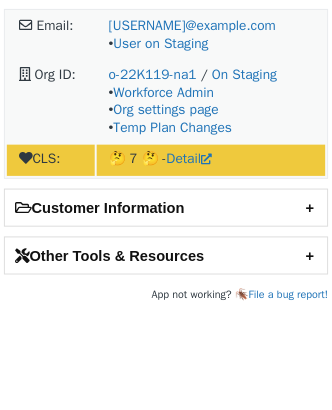 scroll, scrollTop: 0, scrollLeft: 0, axis: both 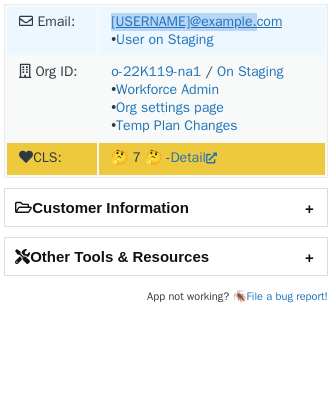 copy on "mskinner@kolter.com" 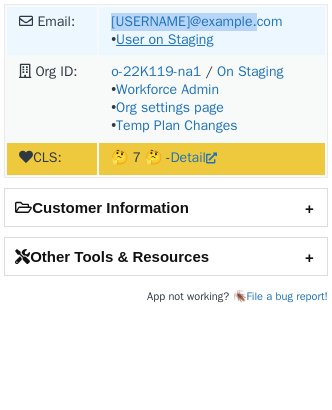 click on "User on Staging" at bounding box center (164, 39) 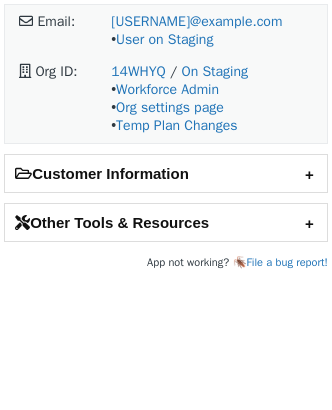 scroll, scrollTop: 0, scrollLeft: 0, axis: both 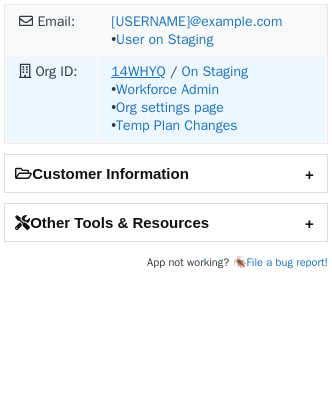 click on "14WHYQ" at bounding box center [138, 71] 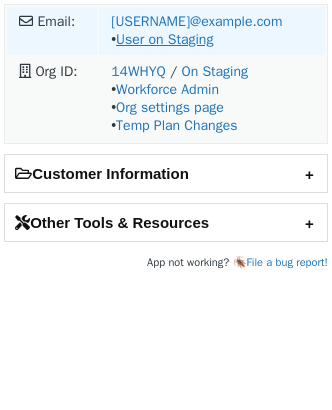 click on "User on Staging" at bounding box center (164, 39) 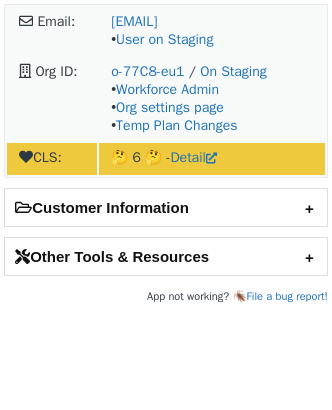 scroll, scrollTop: 0, scrollLeft: 0, axis: both 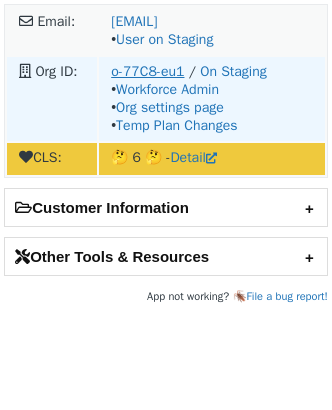 click on "o-77C8-eu1" at bounding box center (147, 71) 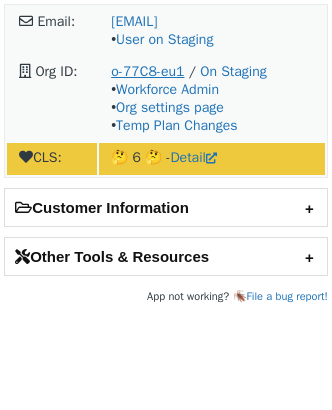 scroll, scrollTop: 0, scrollLeft: 0, axis: both 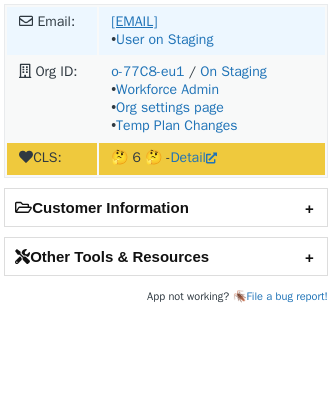 click on "[EMAIL]" at bounding box center (134, 21) 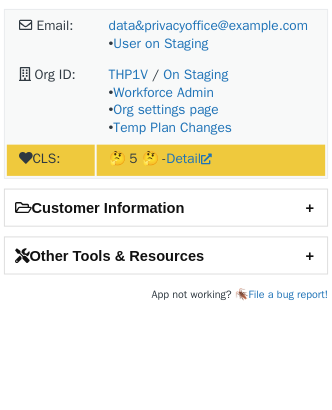 scroll, scrollTop: 0, scrollLeft: 0, axis: both 